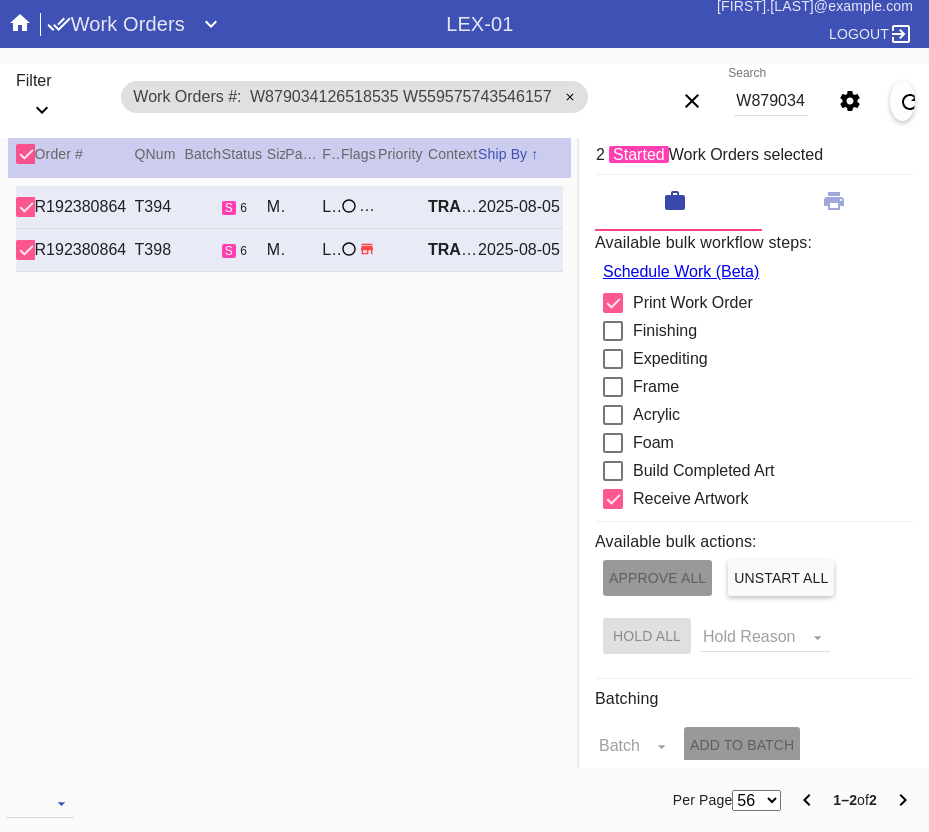 scroll, scrollTop: 0, scrollLeft: 0, axis: both 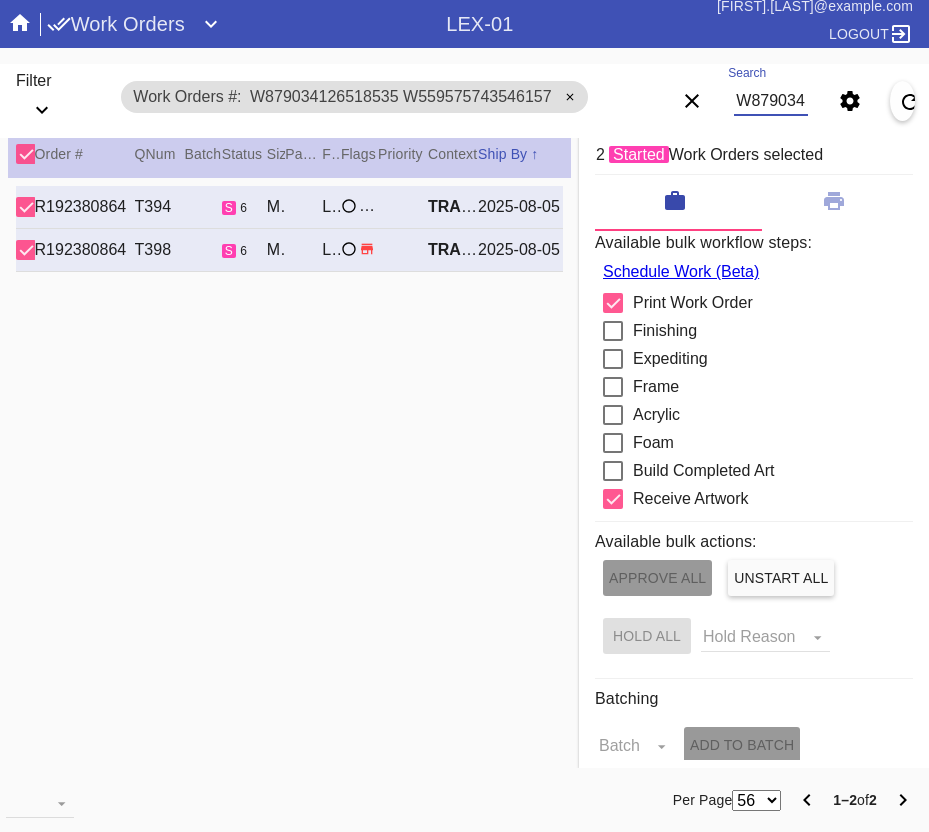 click on "W879034126518535 W559575743546157" at bounding box center [771, 101] 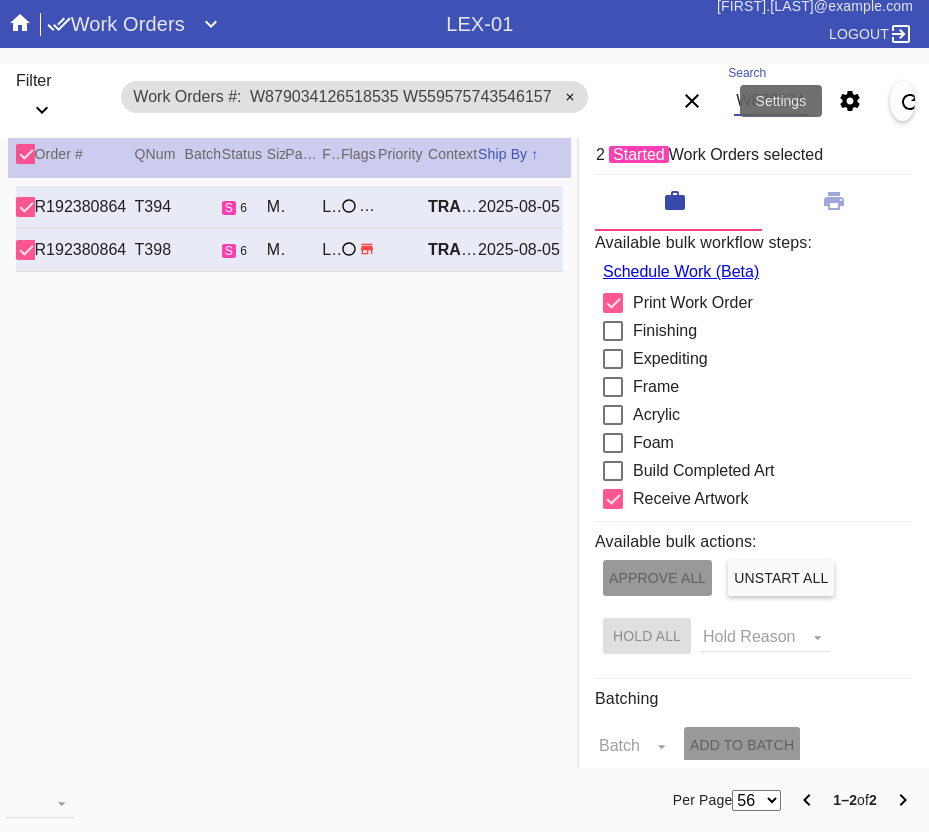 paste on "790671357854158 W590605580883407 W508686078029709" 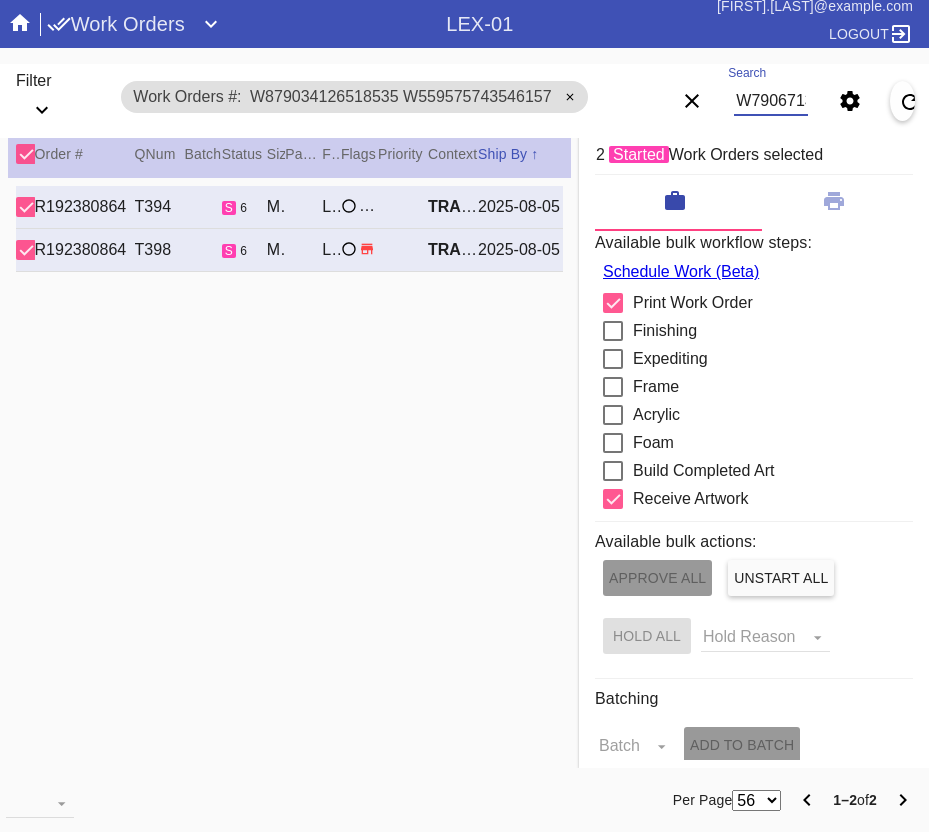 scroll, scrollTop: 0, scrollLeft: 385, axis: horizontal 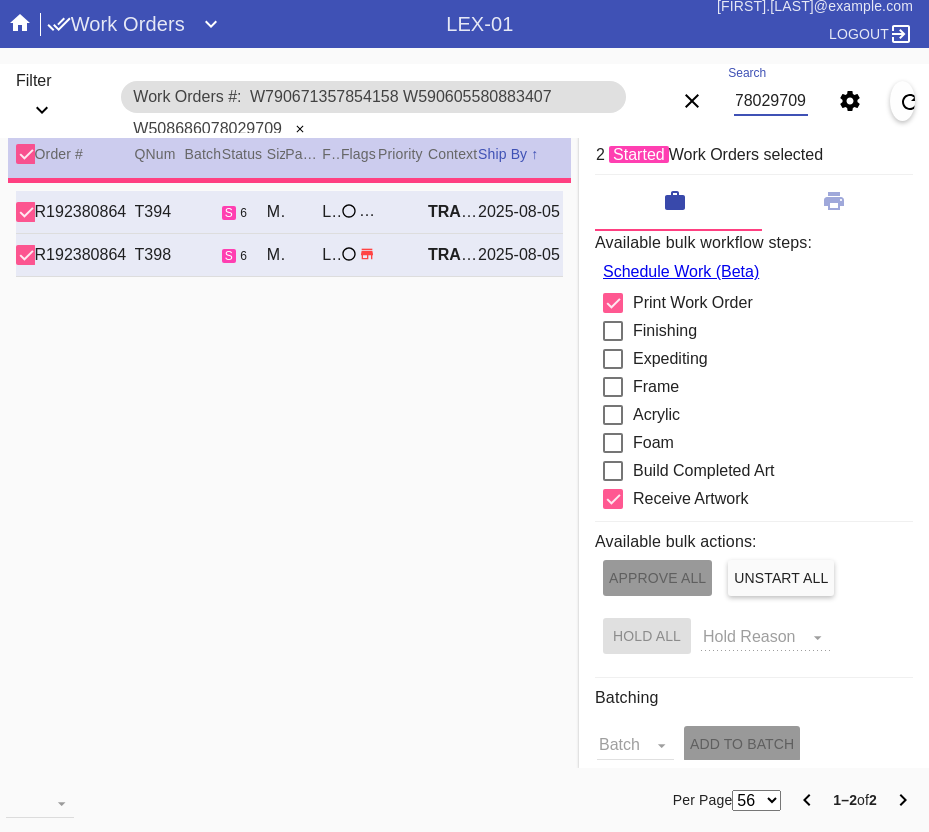 type on "W790671357854158 W590605580883407 W508686078029709" 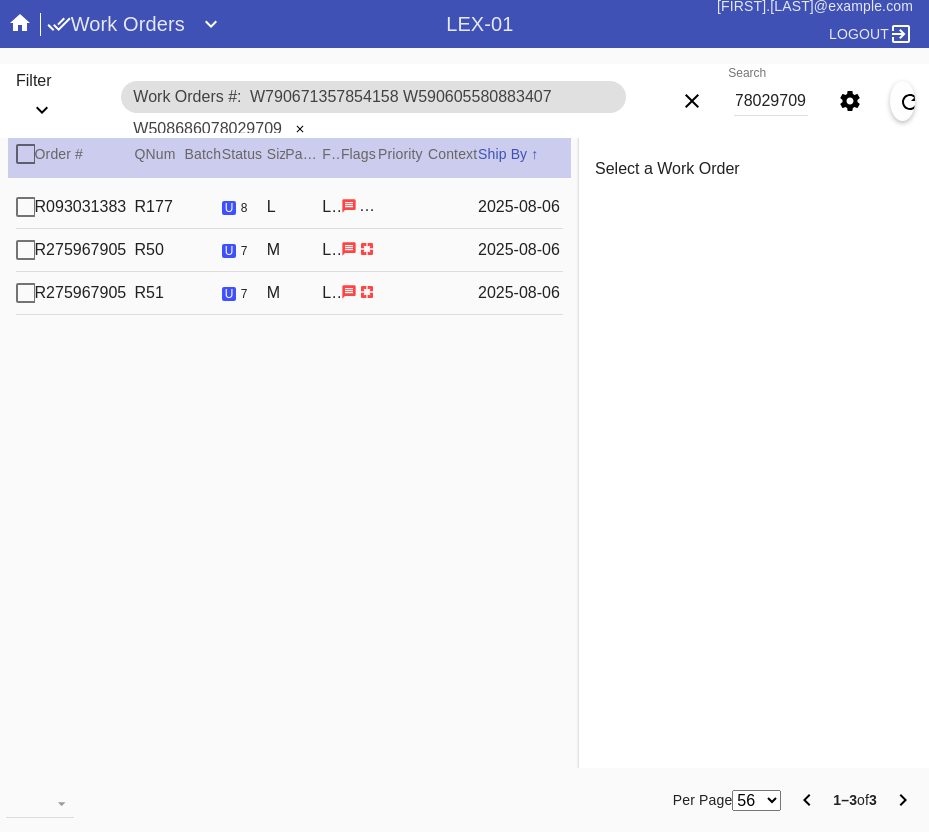 scroll, scrollTop: 0, scrollLeft: 0, axis: both 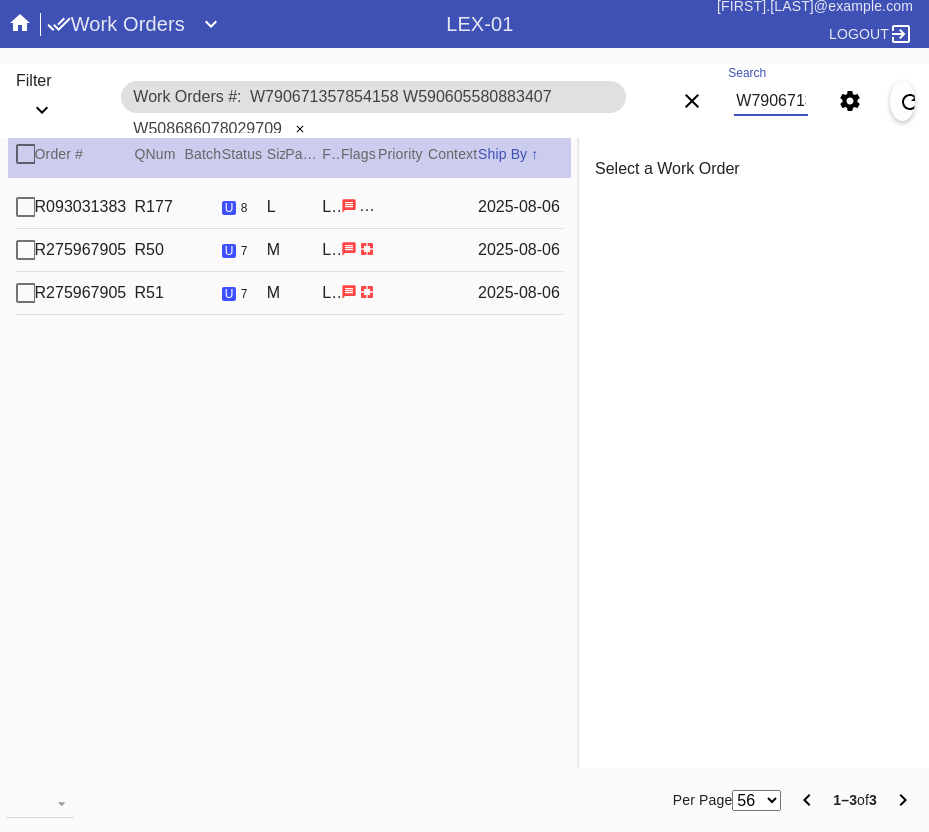 click on "[PHONE] [PHONE] u 8 L Irvine Slim (Deep) / White LEX-01 1 [FIRST] [LAST]
[DATE]" at bounding box center [289, 207] 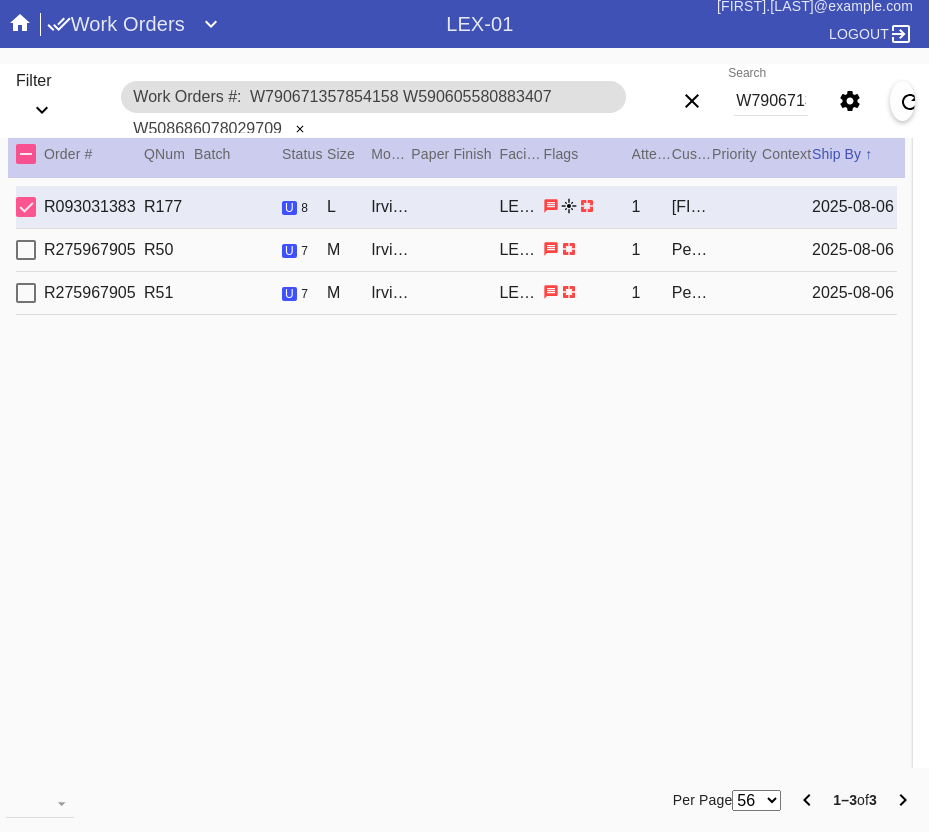 type on "[FIRST] [LAST] [LAST]" 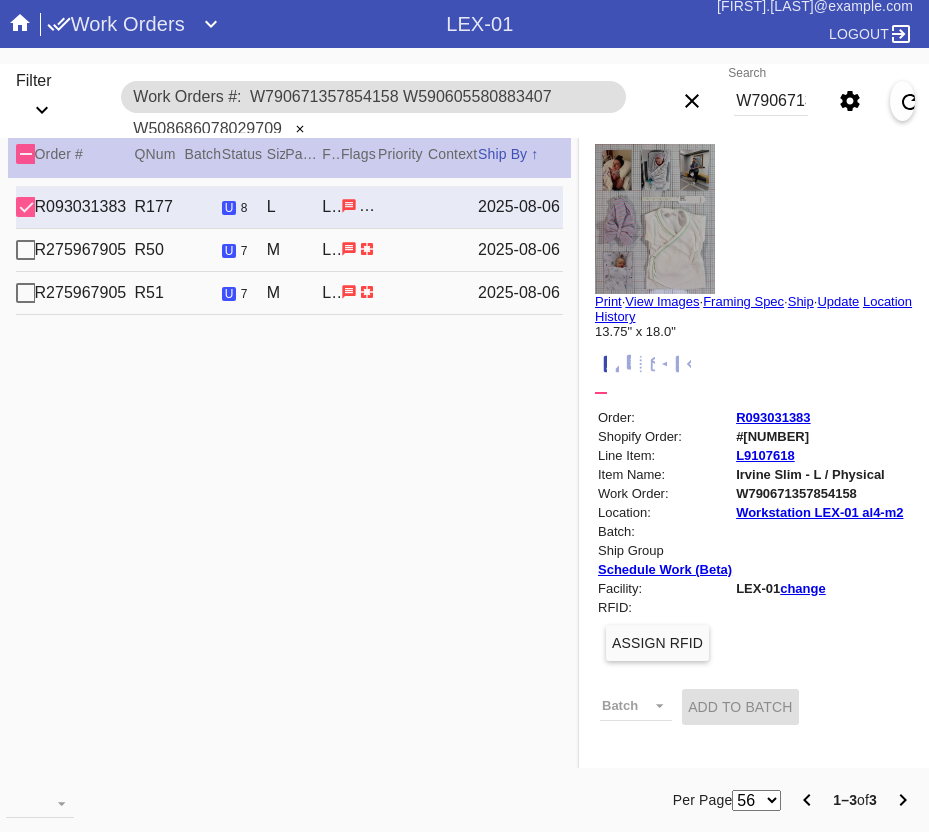 click on "Print" at bounding box center (608, 301) 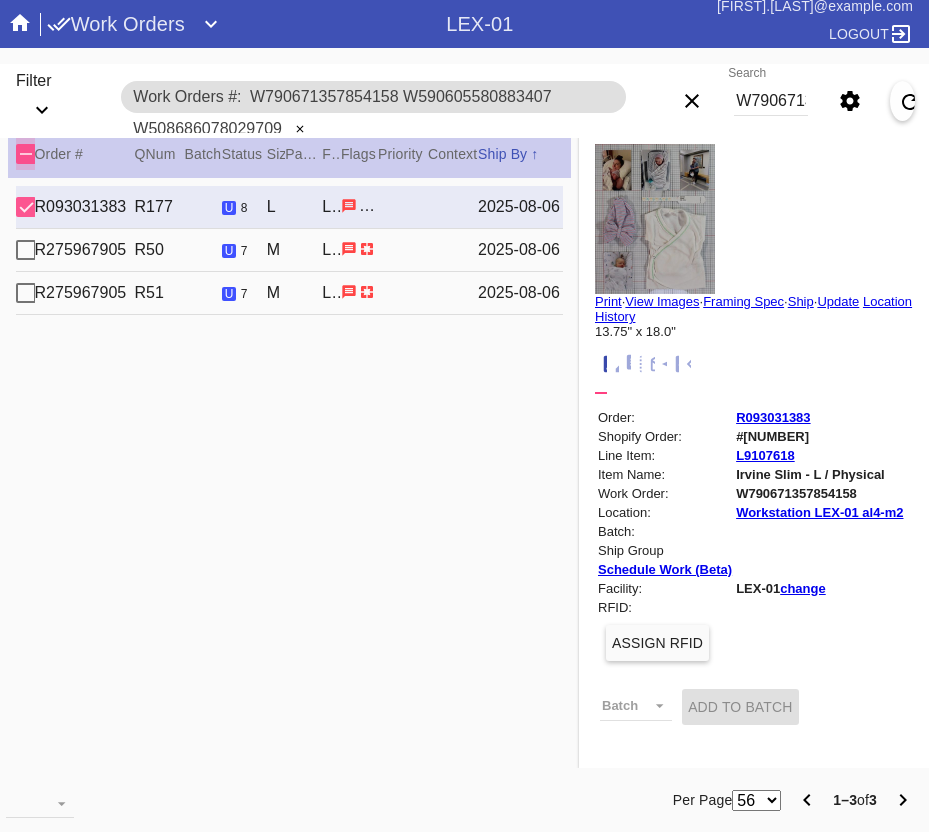 click at bounding box center (26, 154) 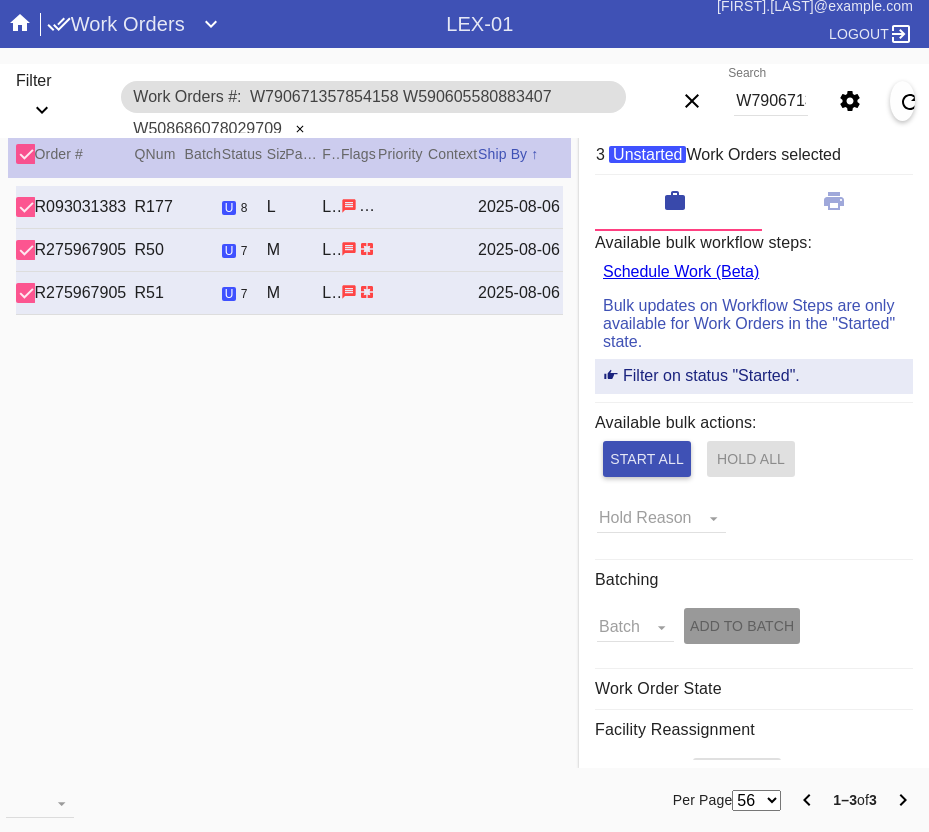 click at bounding box center (40, 802) 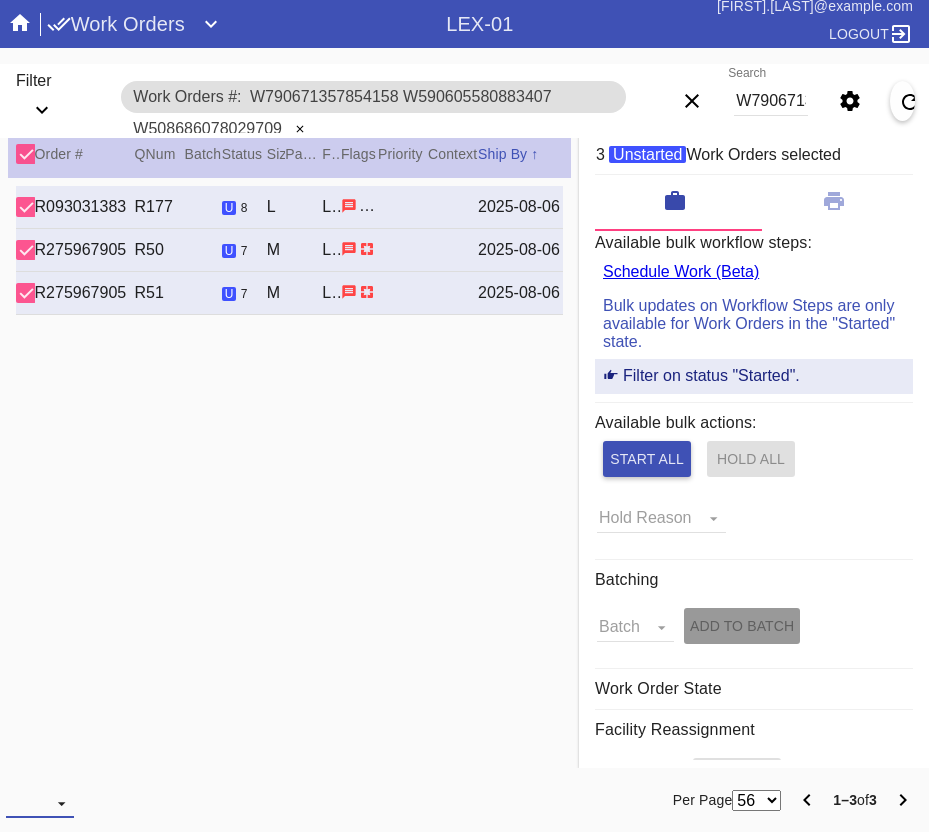 click at bounding box center [40, 803] 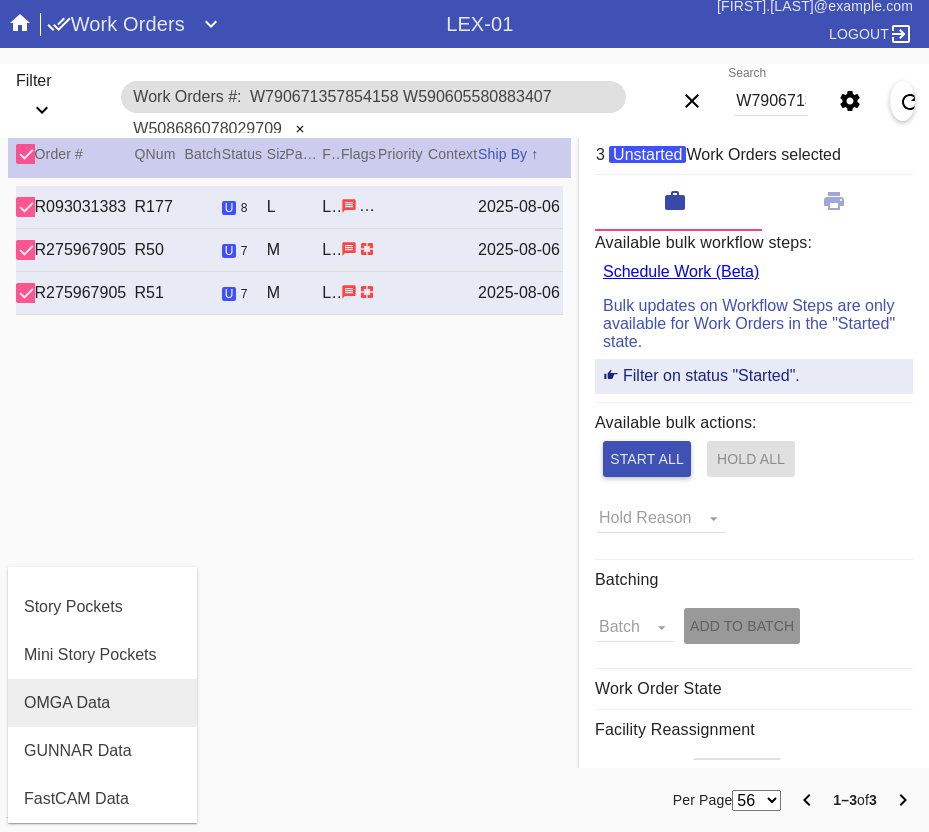 scroll, scrollTop: 264, scrollLeft: 0, axis: vertical 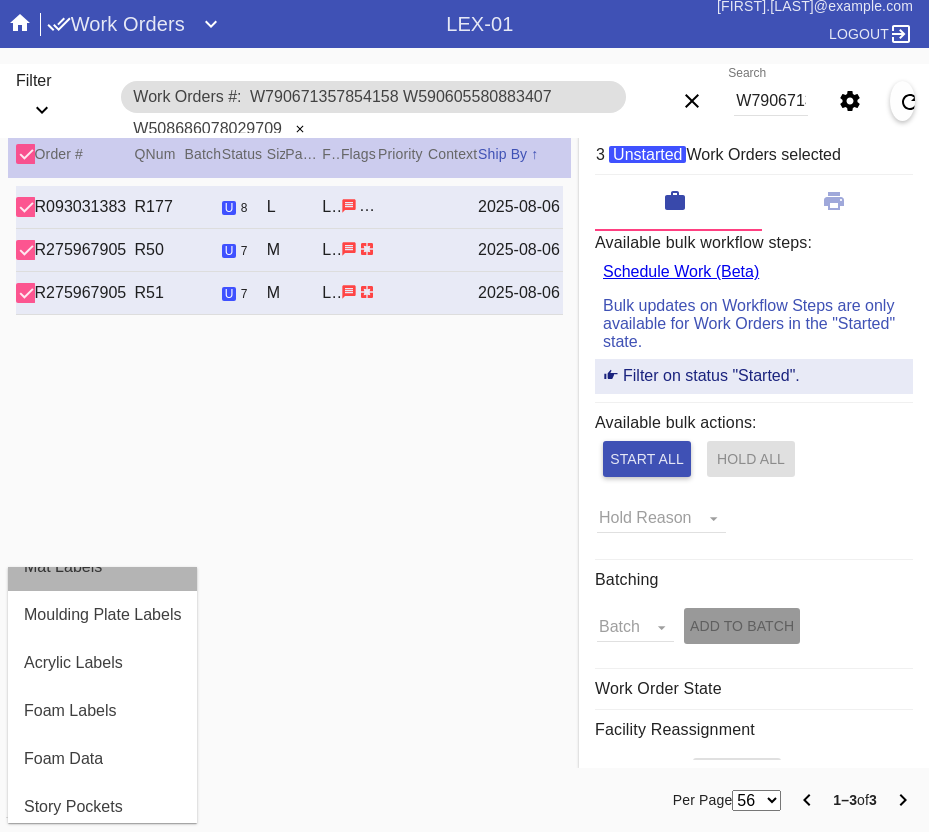 click on "Mat Labels" at bounding box center [63, 567] 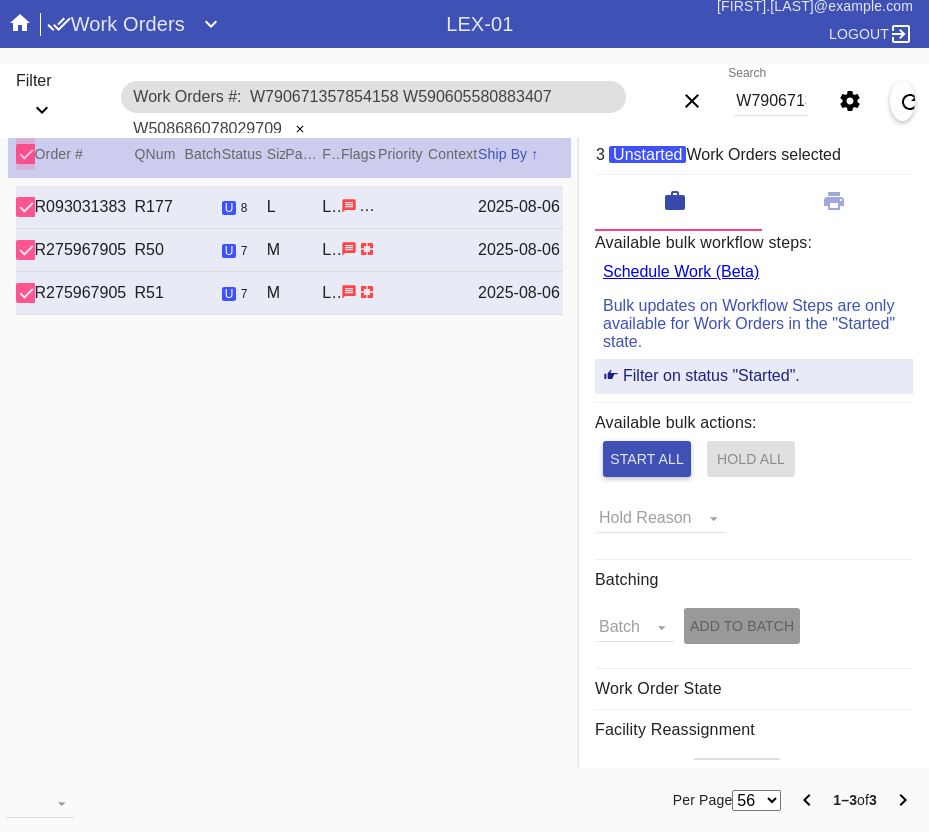 click at bounding box center [26, 154] 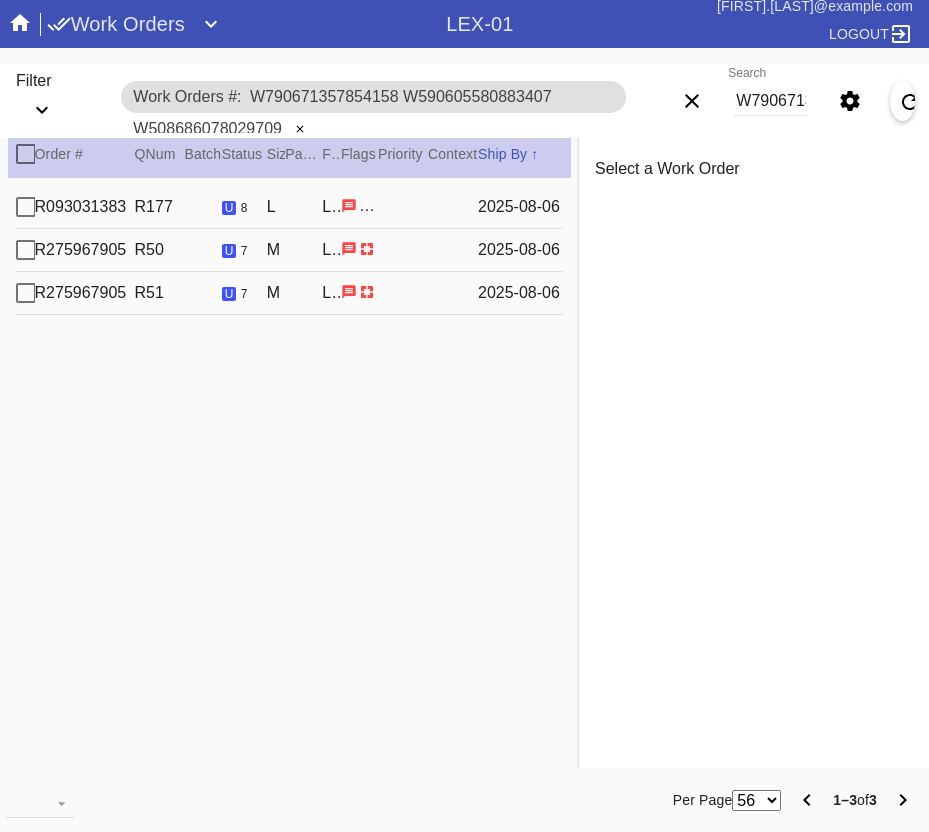 click on "Has instructions from customer. Has instructions from business." 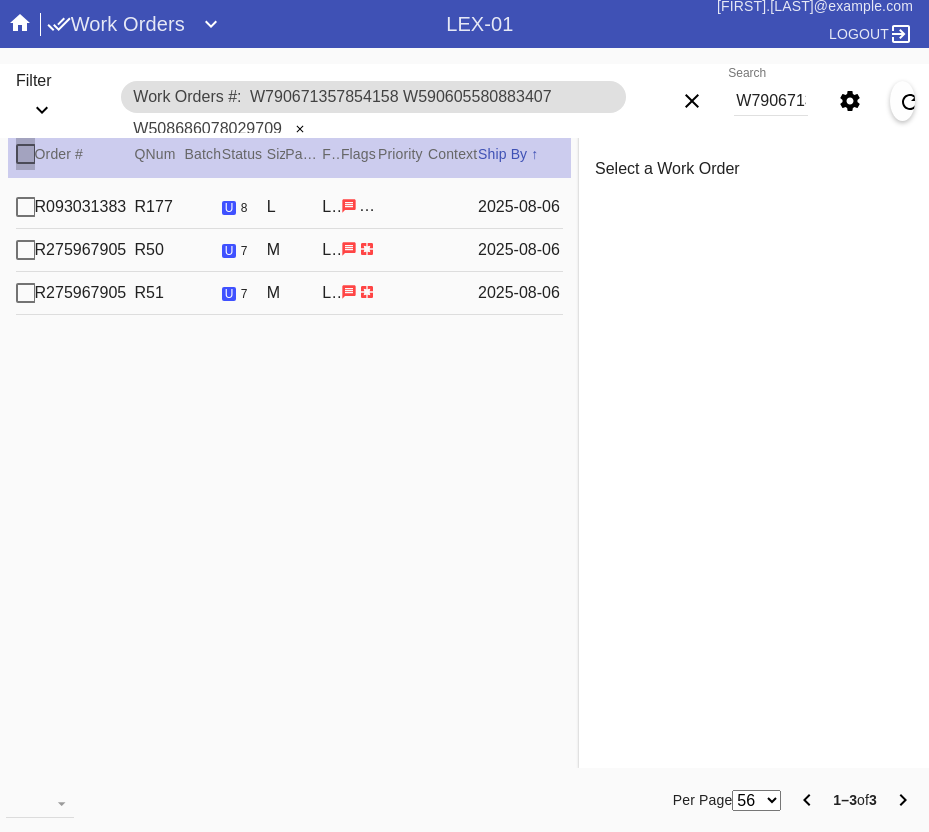 click at bounding box center [26, 154] 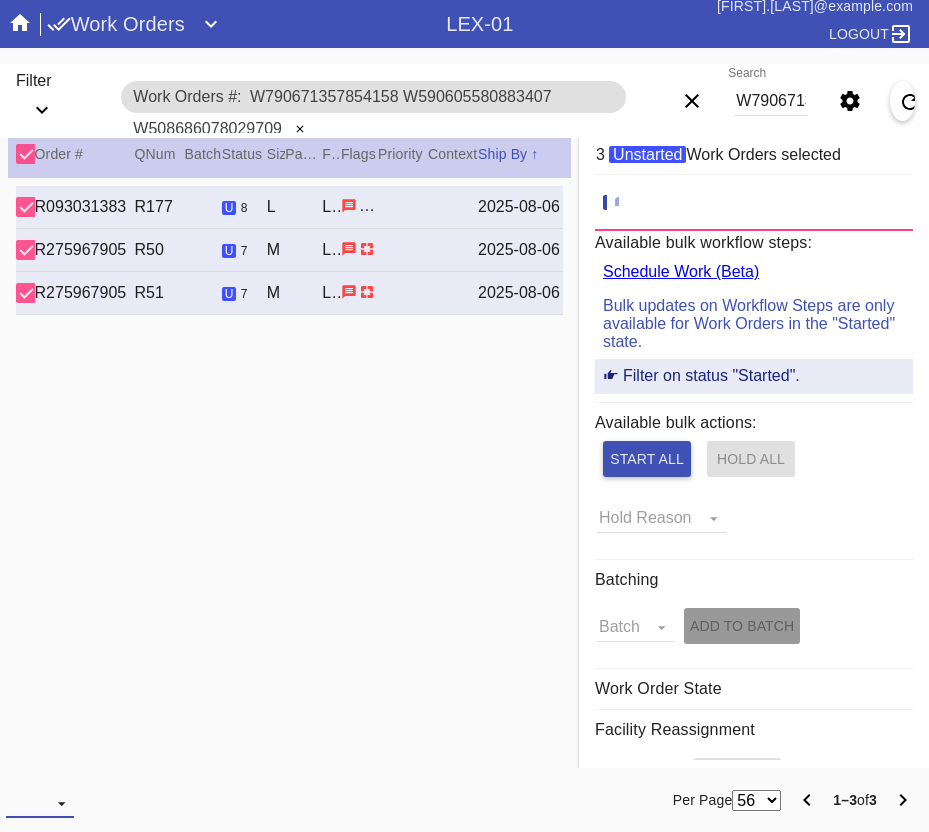 click at bounding box center (40, 803) 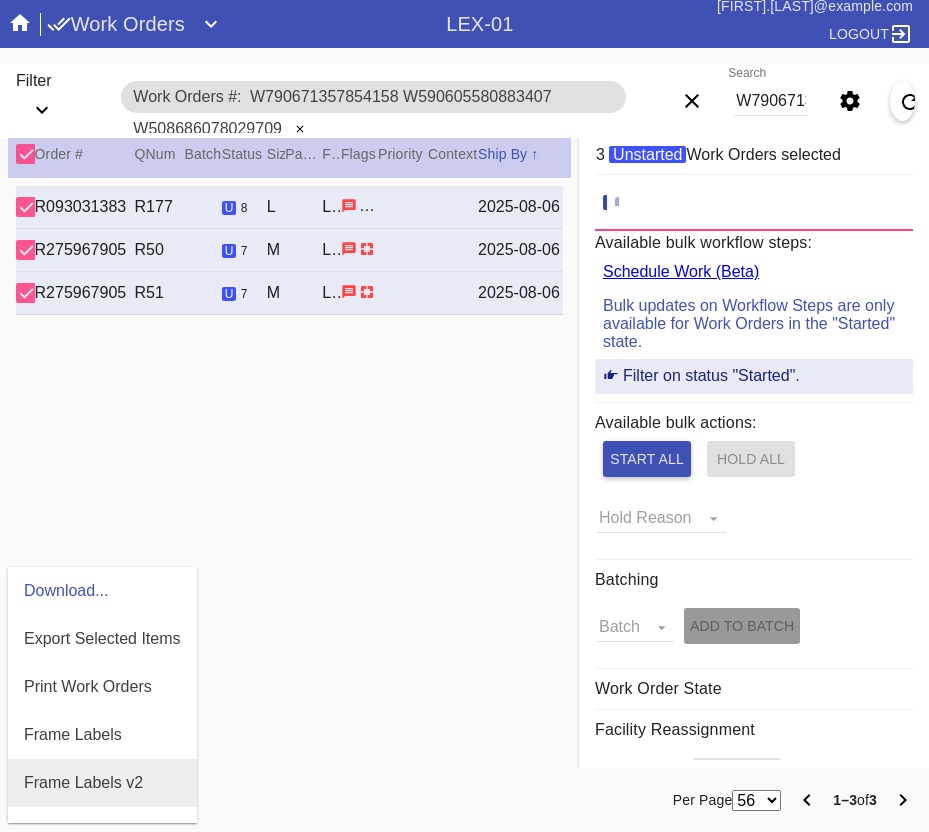 scroll, scrollTop: 464, scrollLeft: 0, axis: vertical 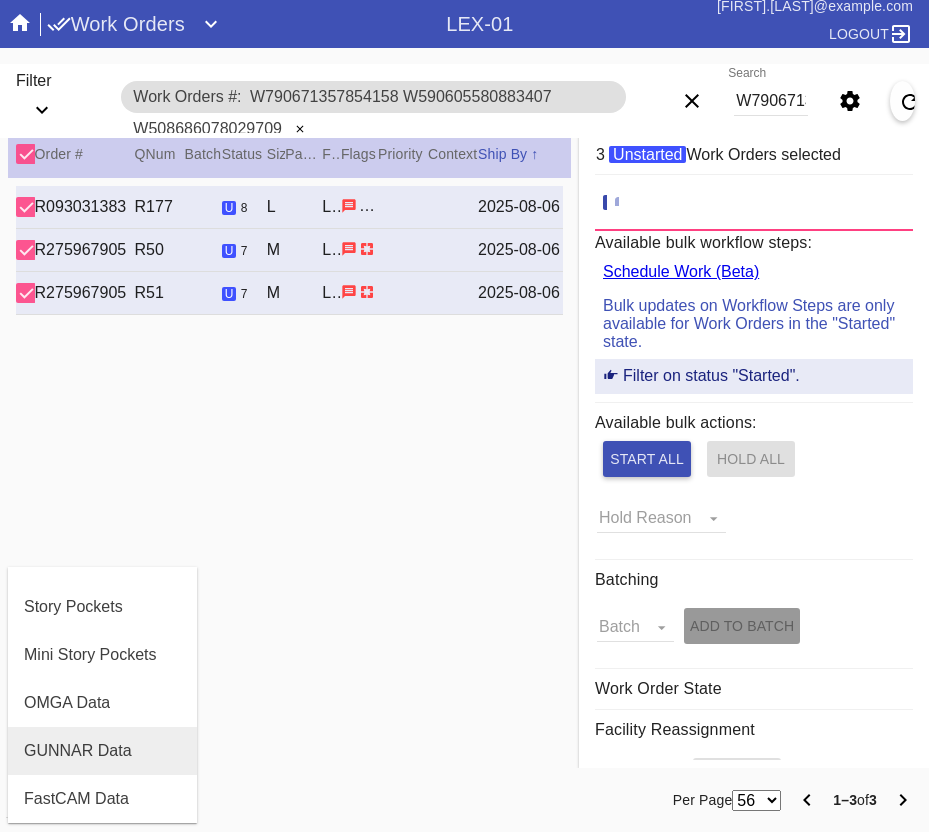 click on "GUNNAR Data" at bounding box center [78, 751] 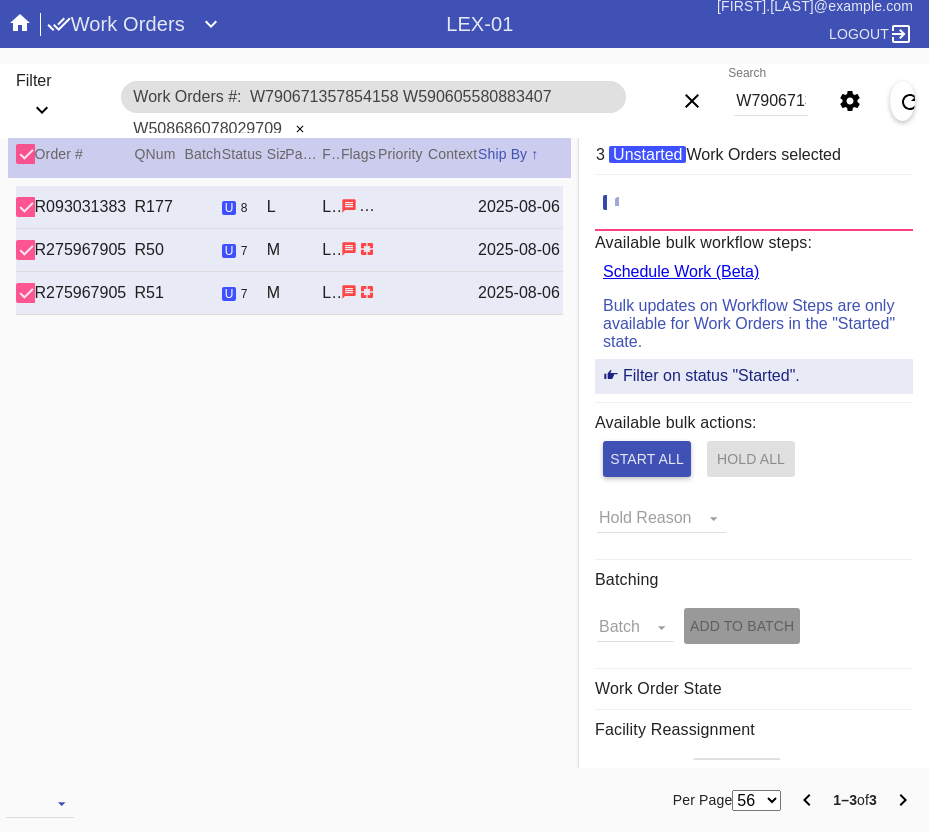 click on "Order #" at bounding box center (85, 154) 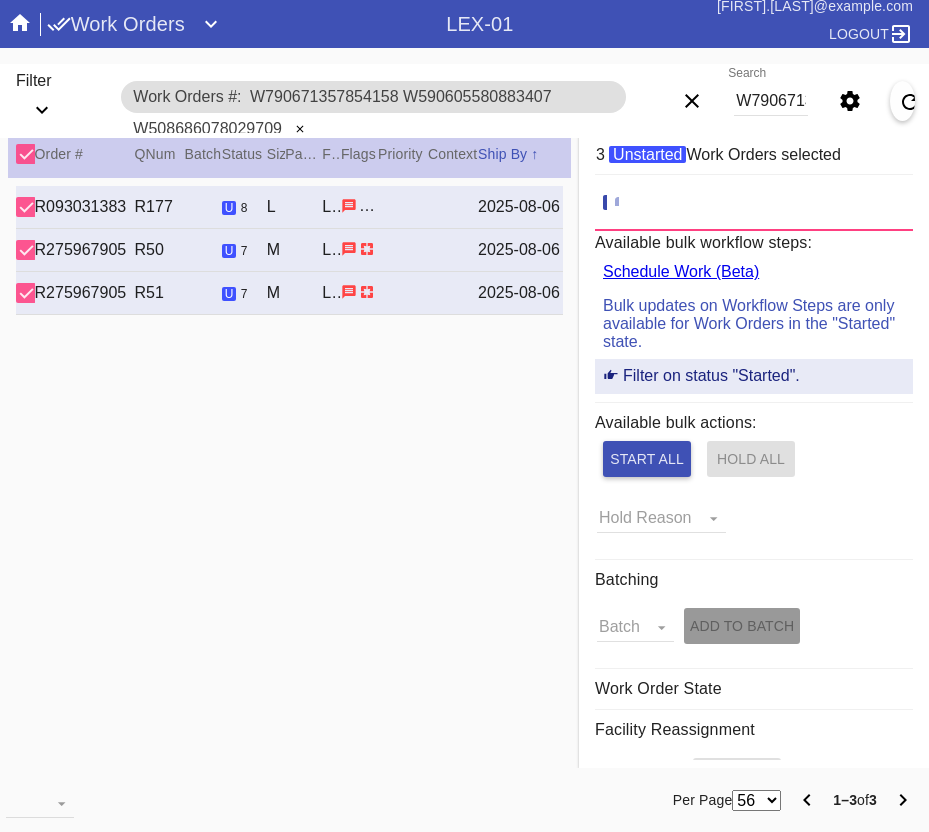 click at bounding box center (26, 154) 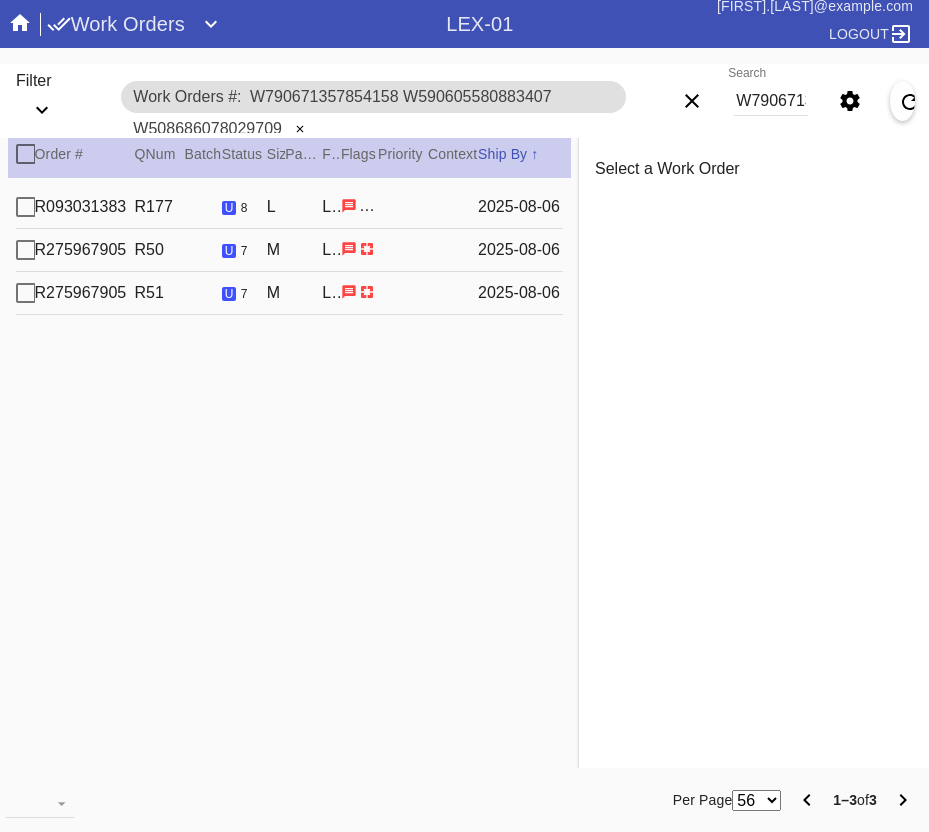 click on "[PHONE] [PHONE] u 8 L Irvine Slim (Deep) / White LEX-01 1 [FIRST] [LAST]
[DATE]" at bounding box center (289, 207) 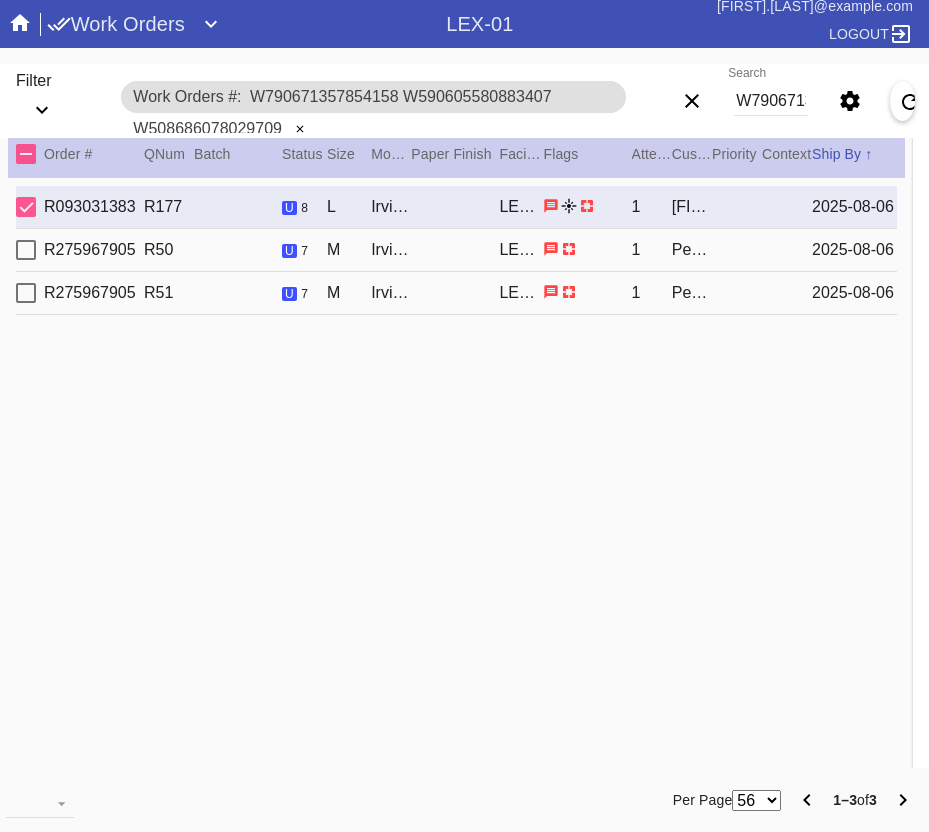 type on "[FIRST] [LAST] [LAST]" 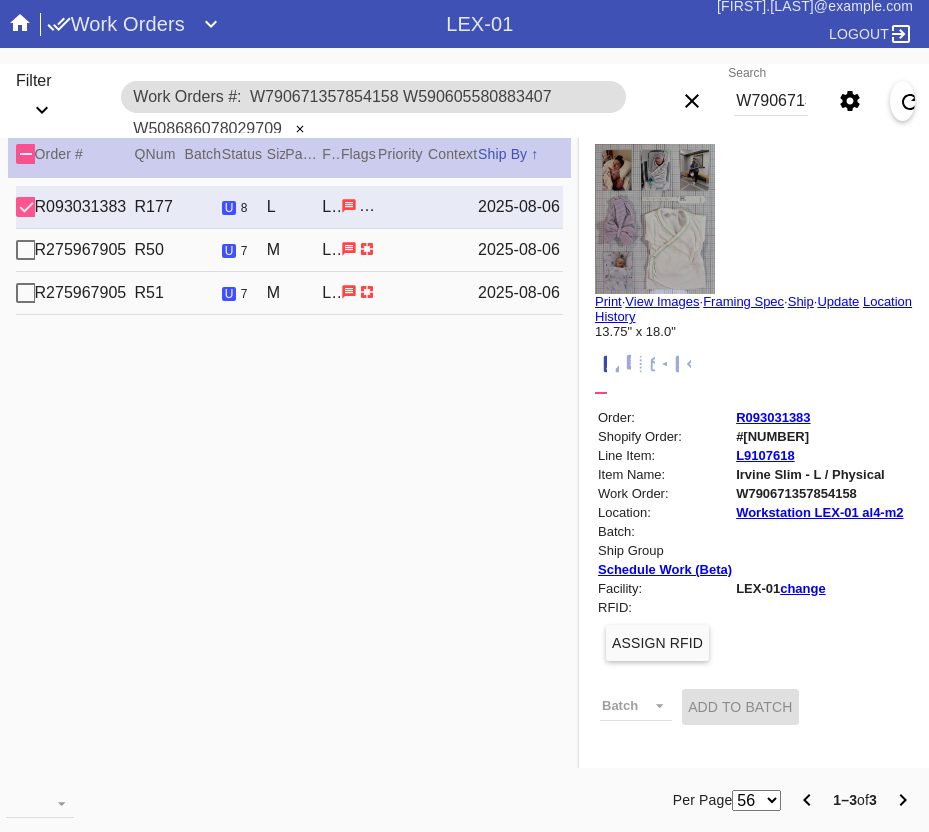 click on "Print" at bounding box center [608, 301] 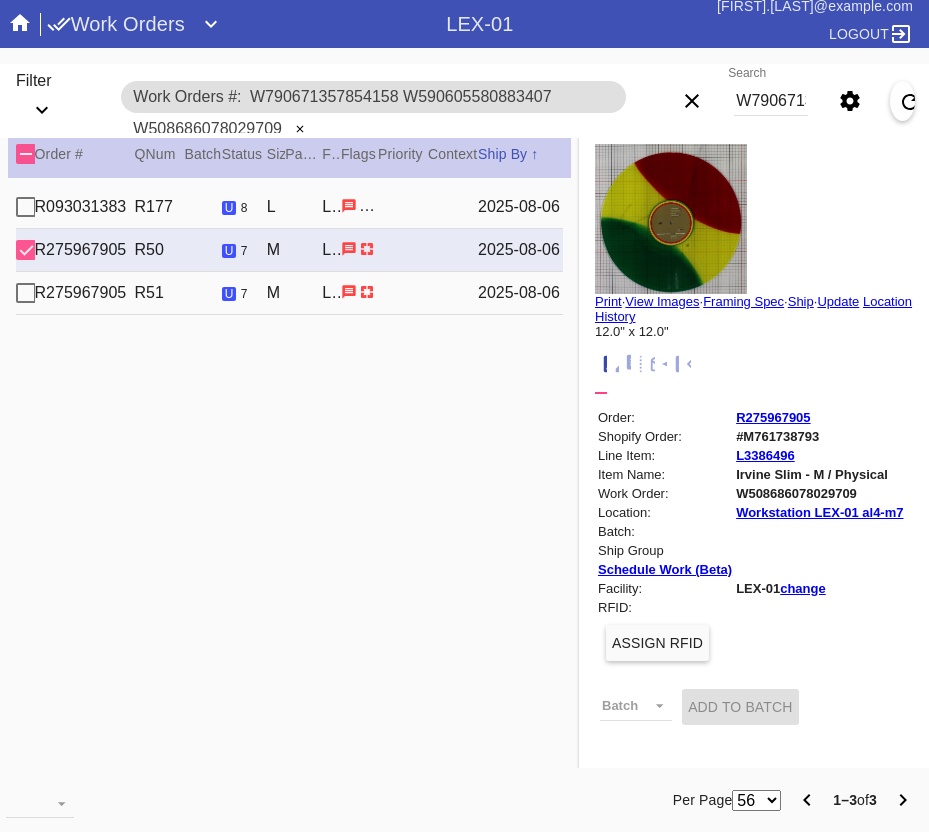 click on "Print" at bounding box center (608, 301) 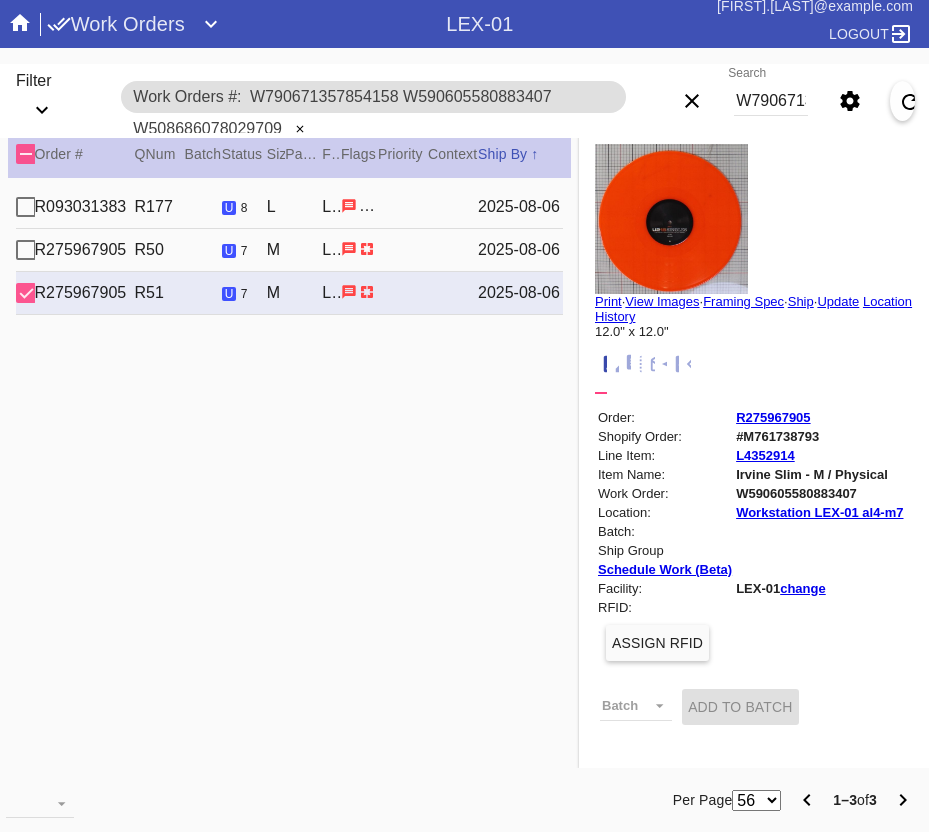 click on "Print" at bounding box center (608, 301) 